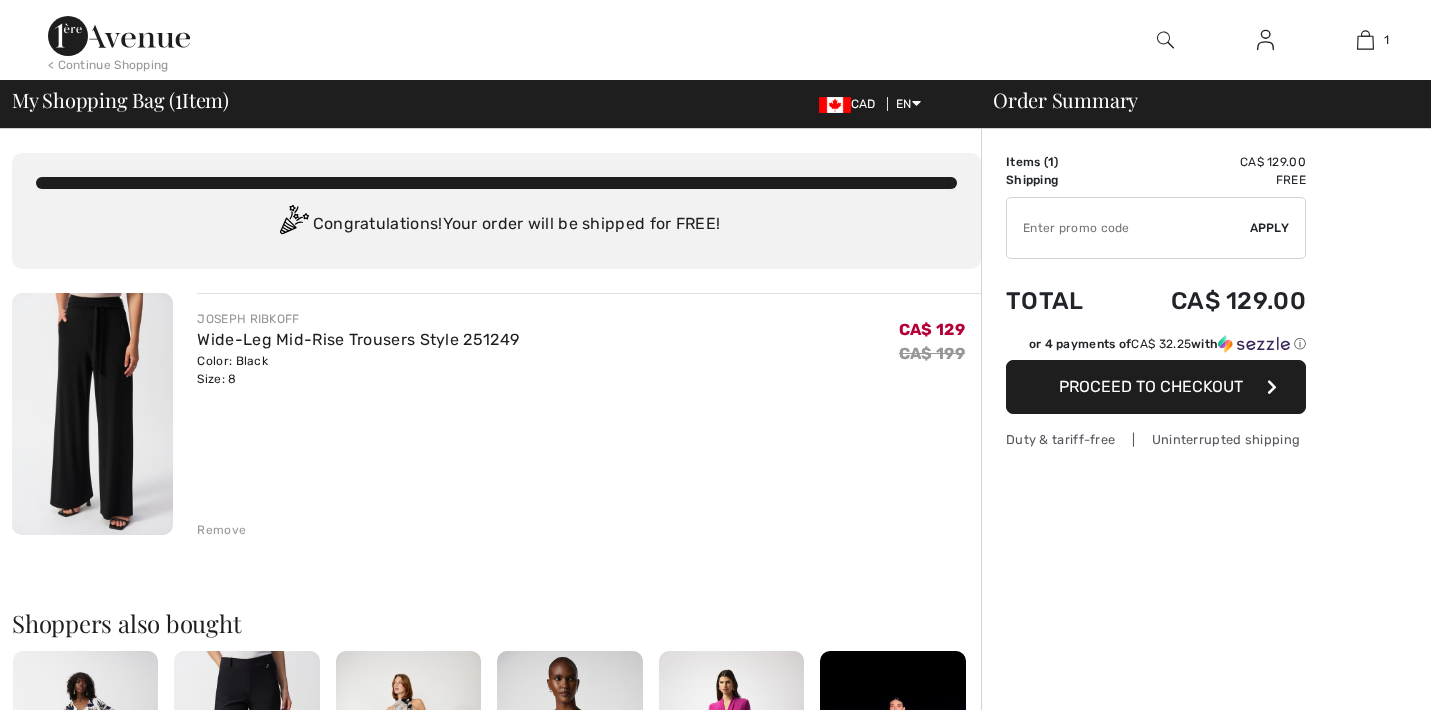 scroll, scrollTop: 0, scrollLeft: 0, axis: both 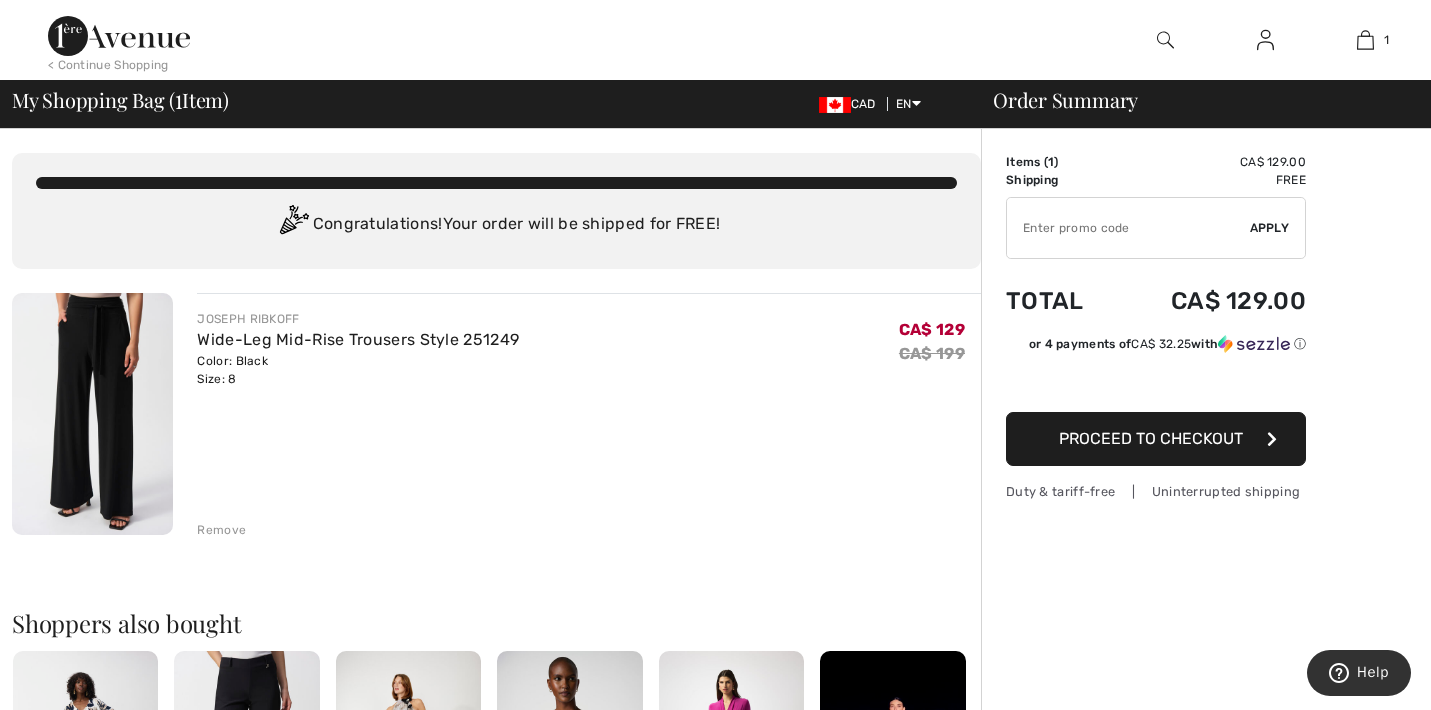 click at bounding box center [1128, 228] 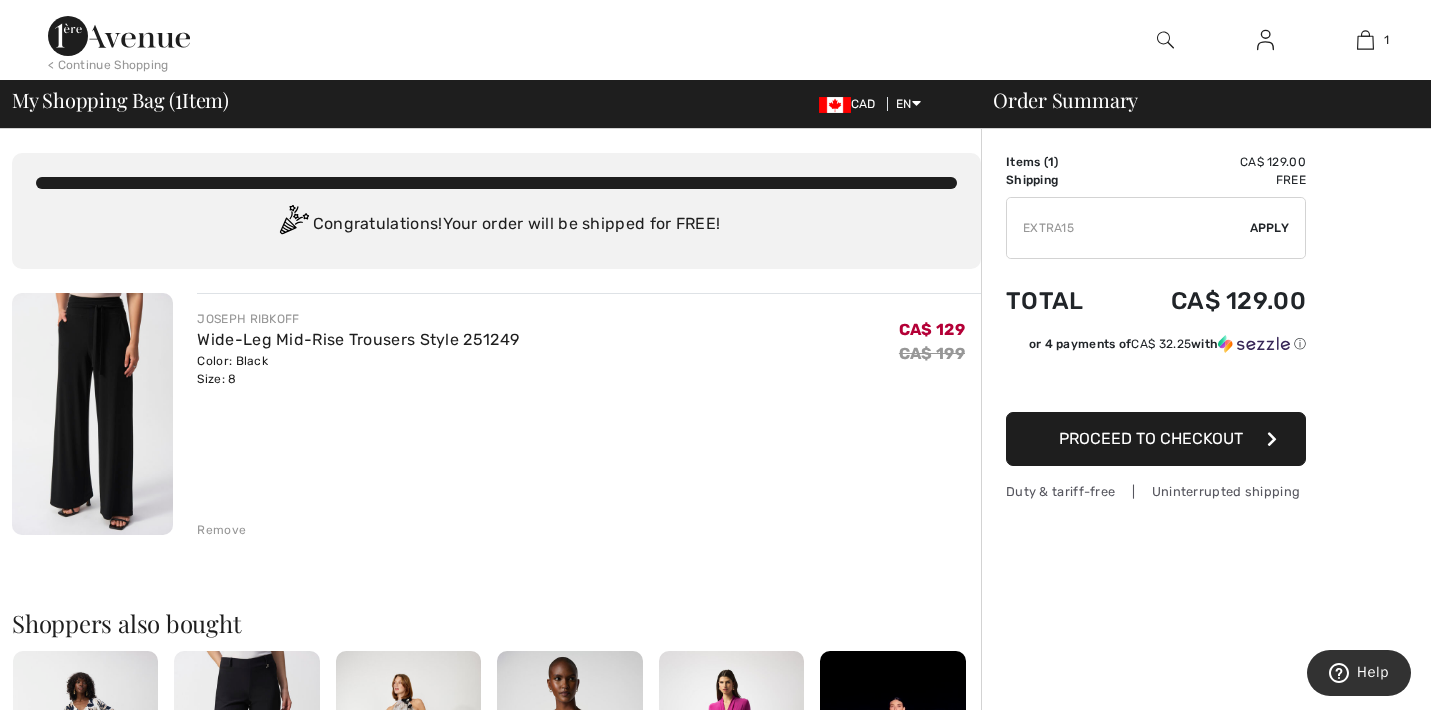 click on "Apply" at bounding box center [1270, 228] 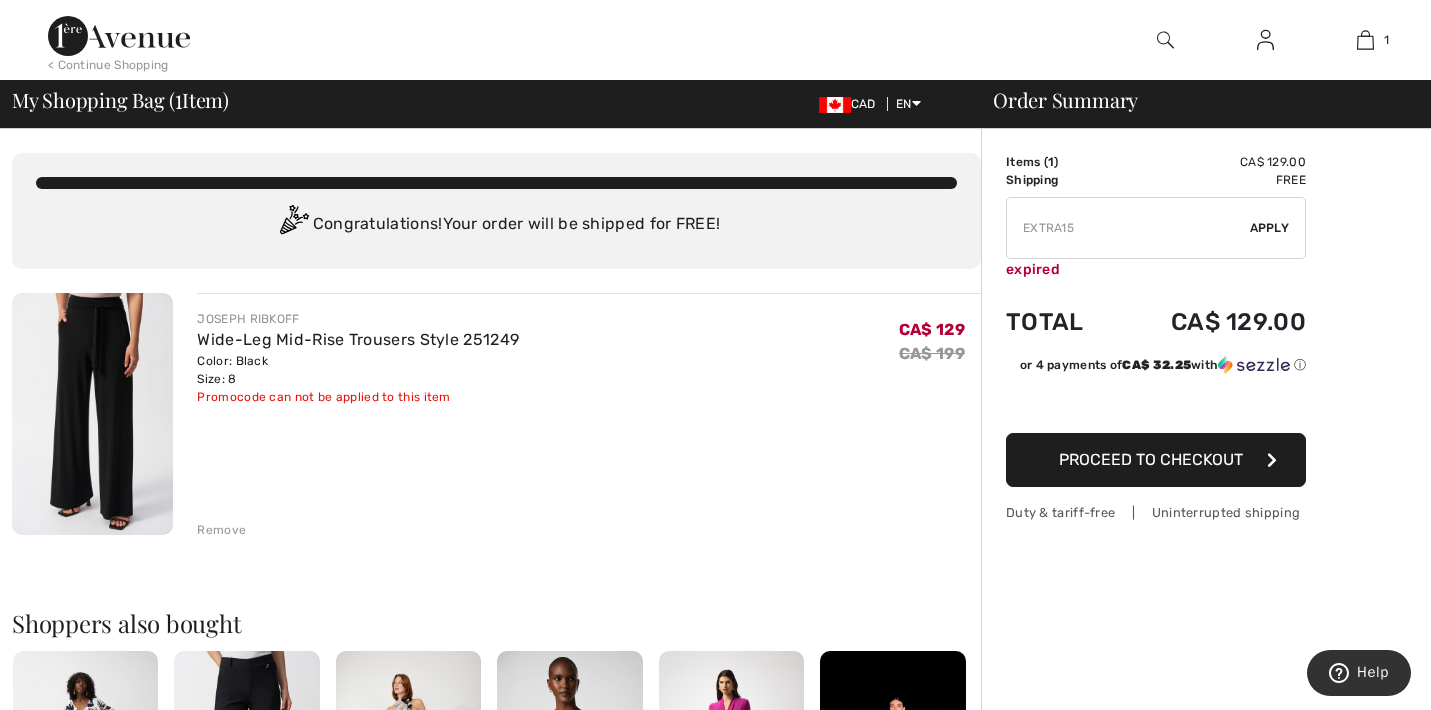 click at bounding box center [1128, 228] 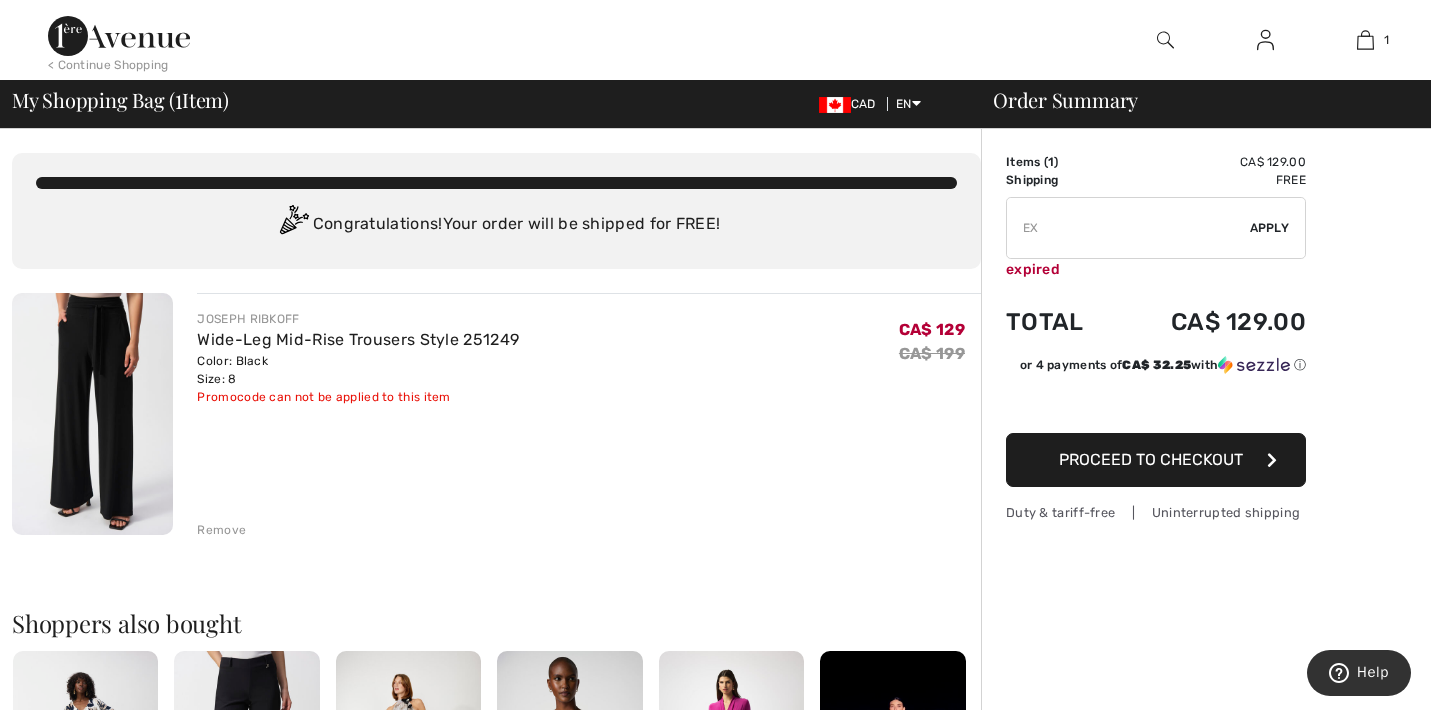 type on "E" 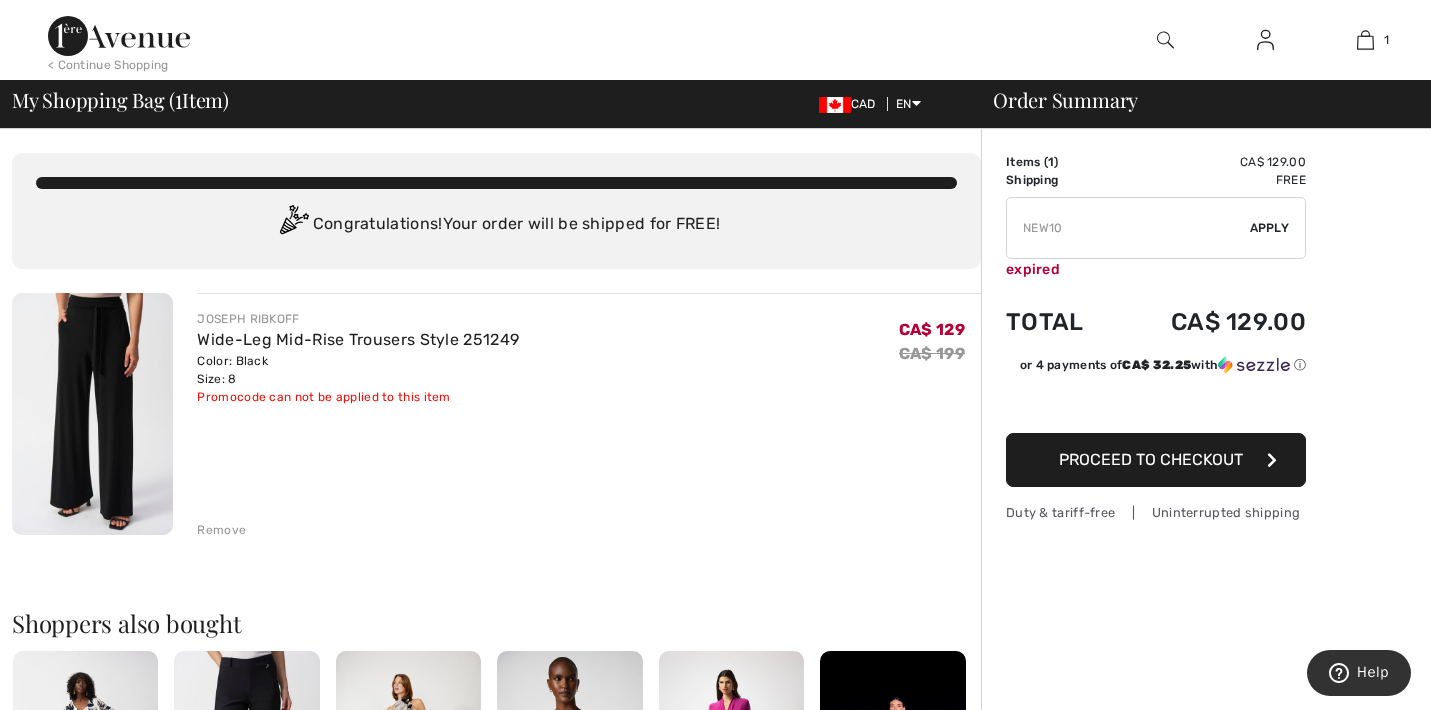 type on "NEW10" 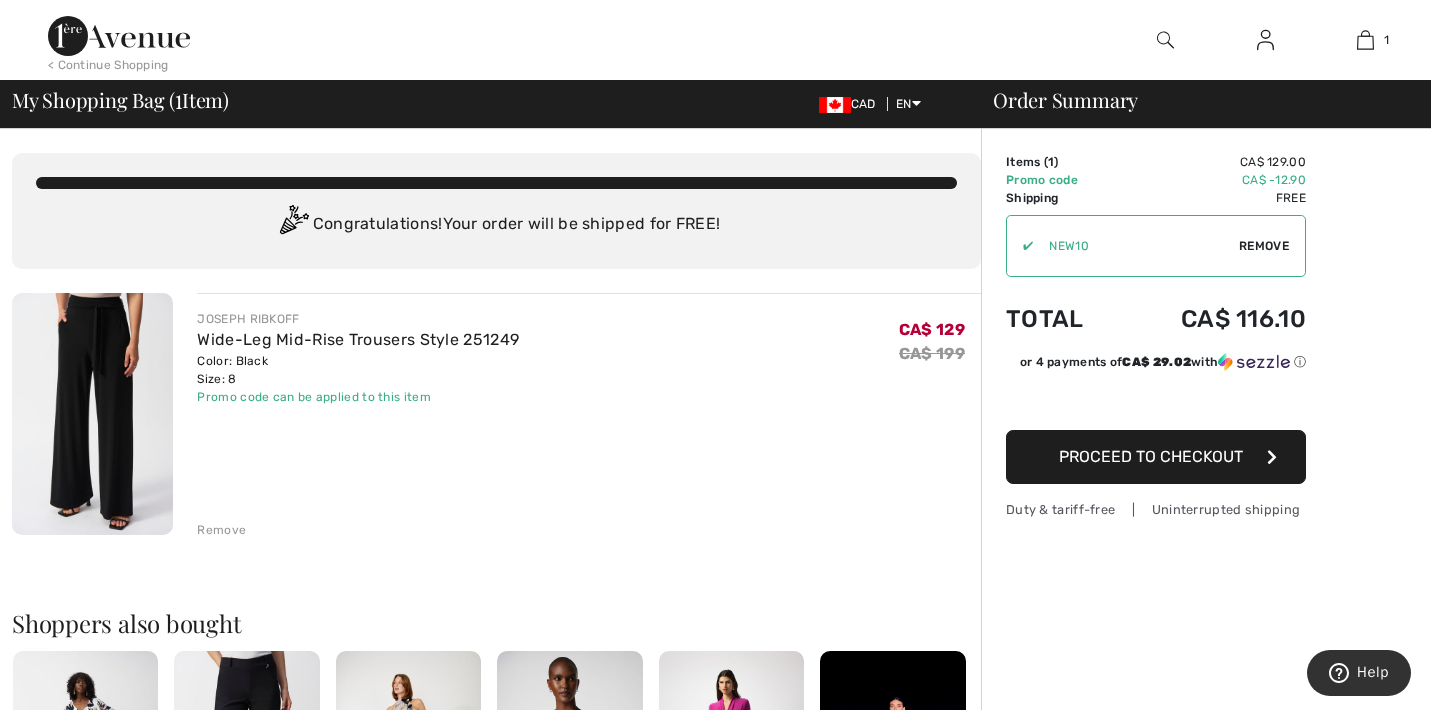 click on "Proceed to Checkout" at bounding box center [1151, 456] 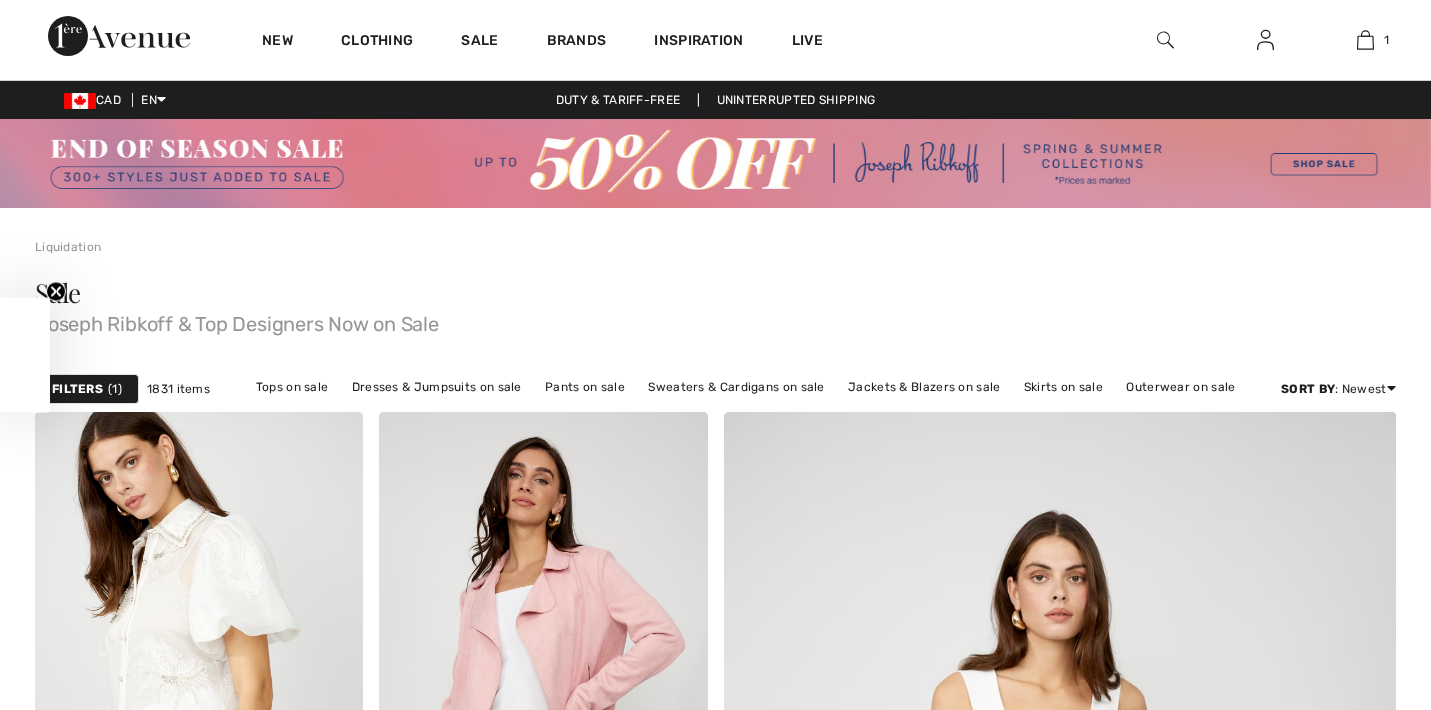 scroll, scrollTop: 0, scrollLeft: 0, axis: both 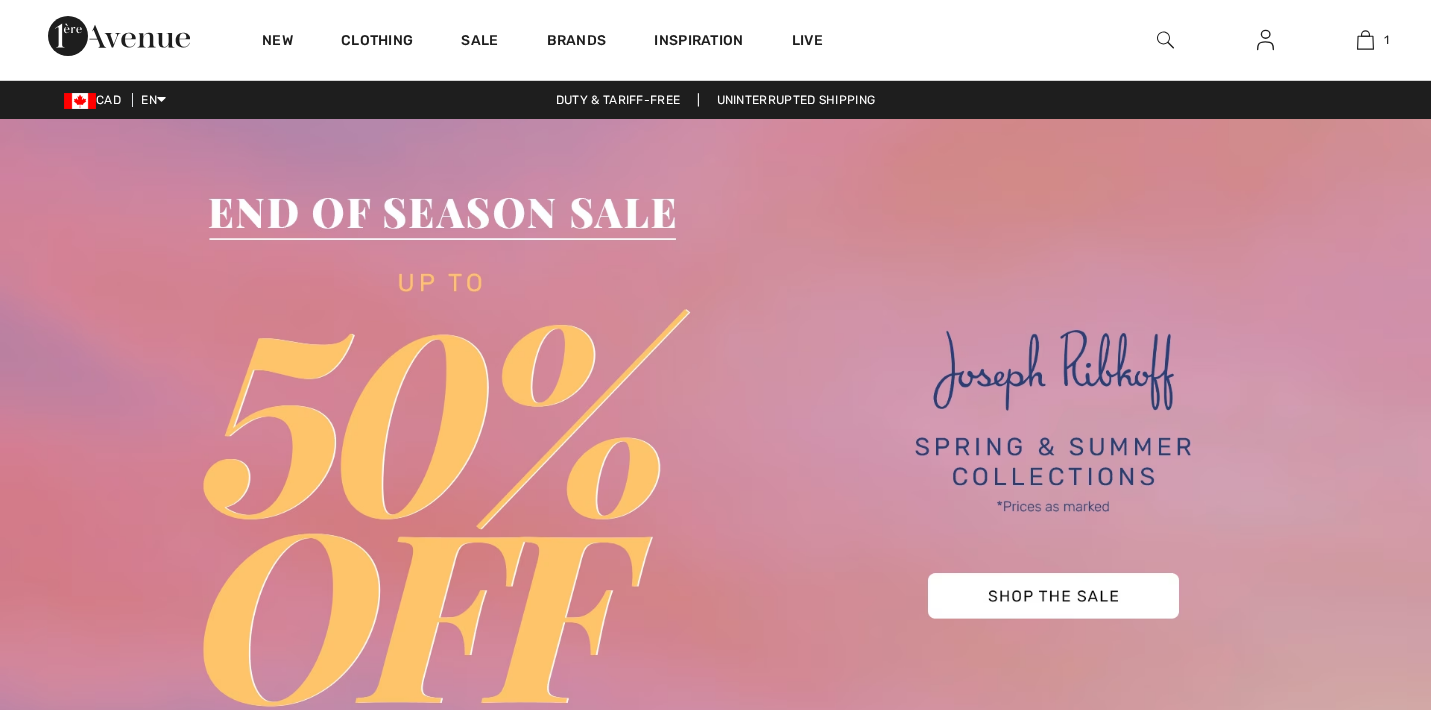 checkbox on "true" 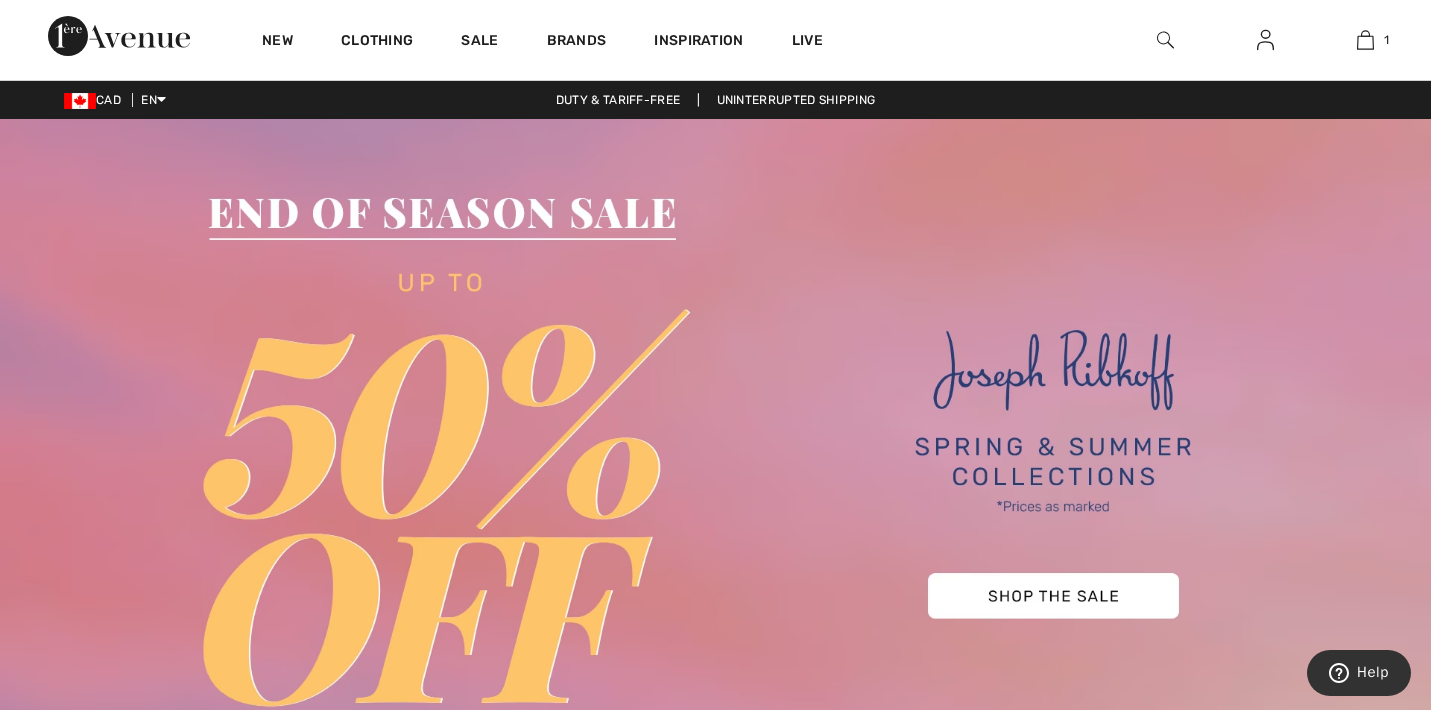 scroll, scrollTop: 0, scrollLeft: 0, axis: both 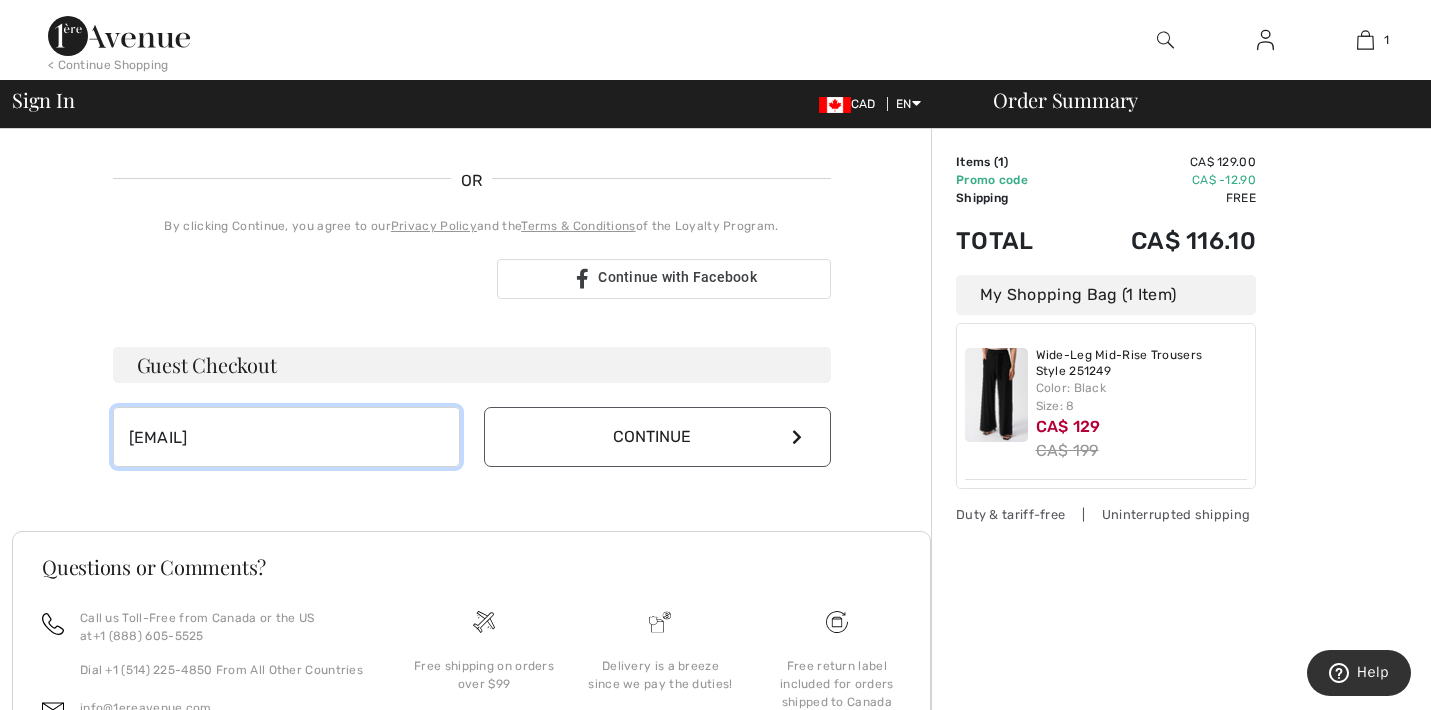 type on "[EMAIL]" 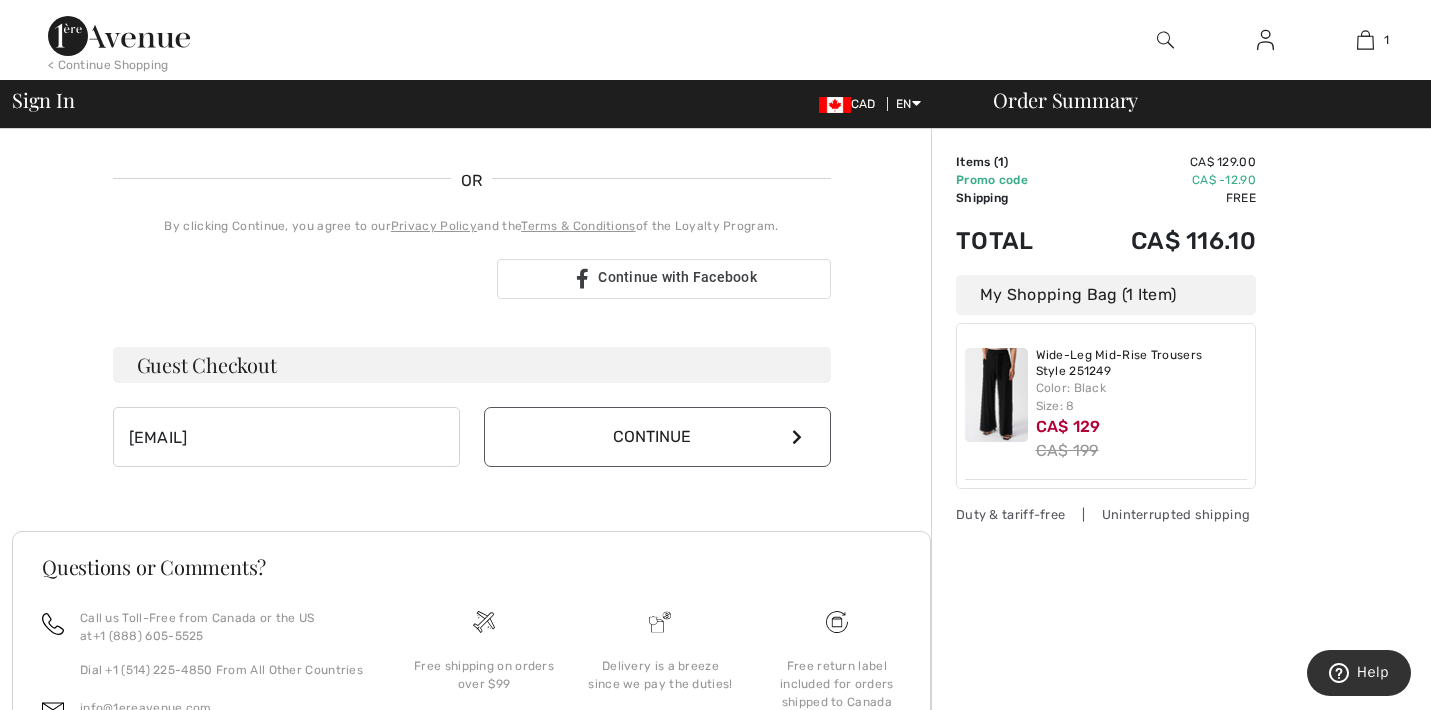 click at bounding box center [797, 437] 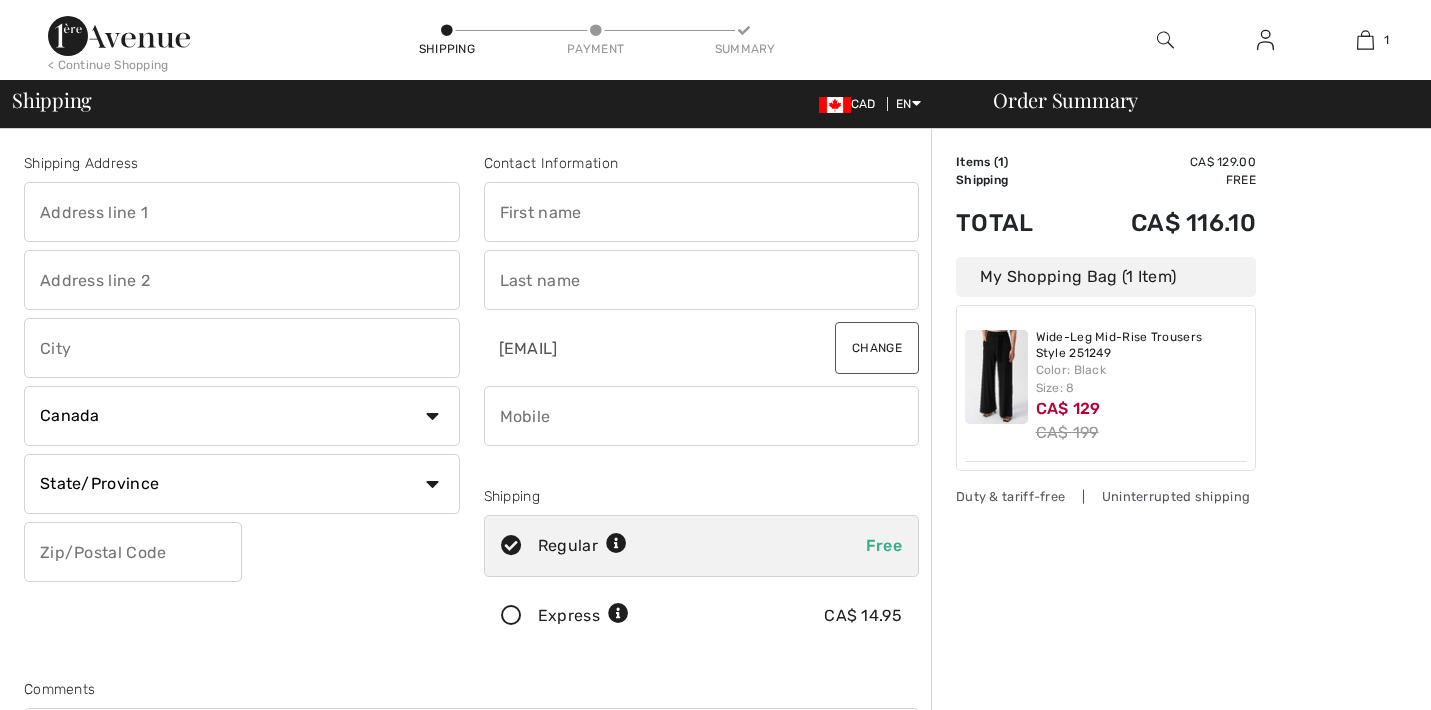 scroll, scrollTop: 0, scrollLeft: 0, axis: both 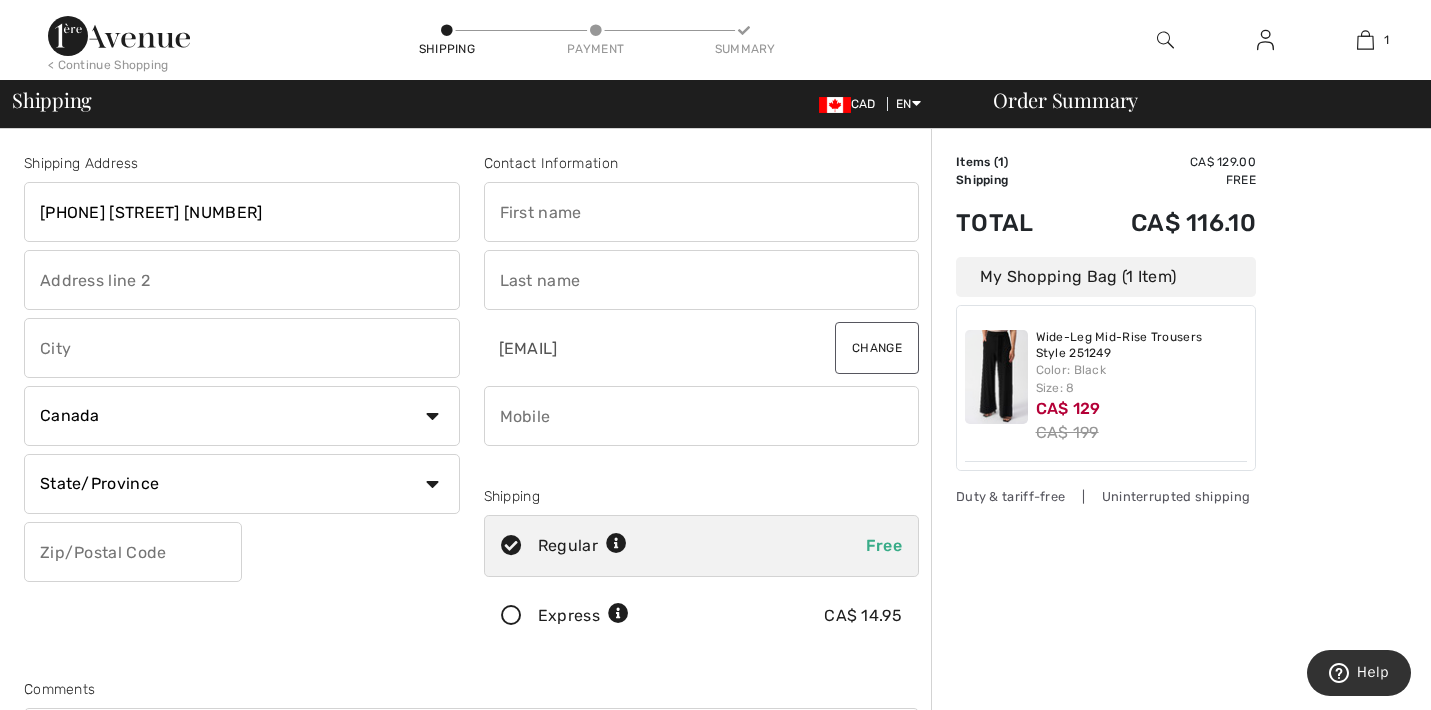 type on "709 52304 Range Road 233" 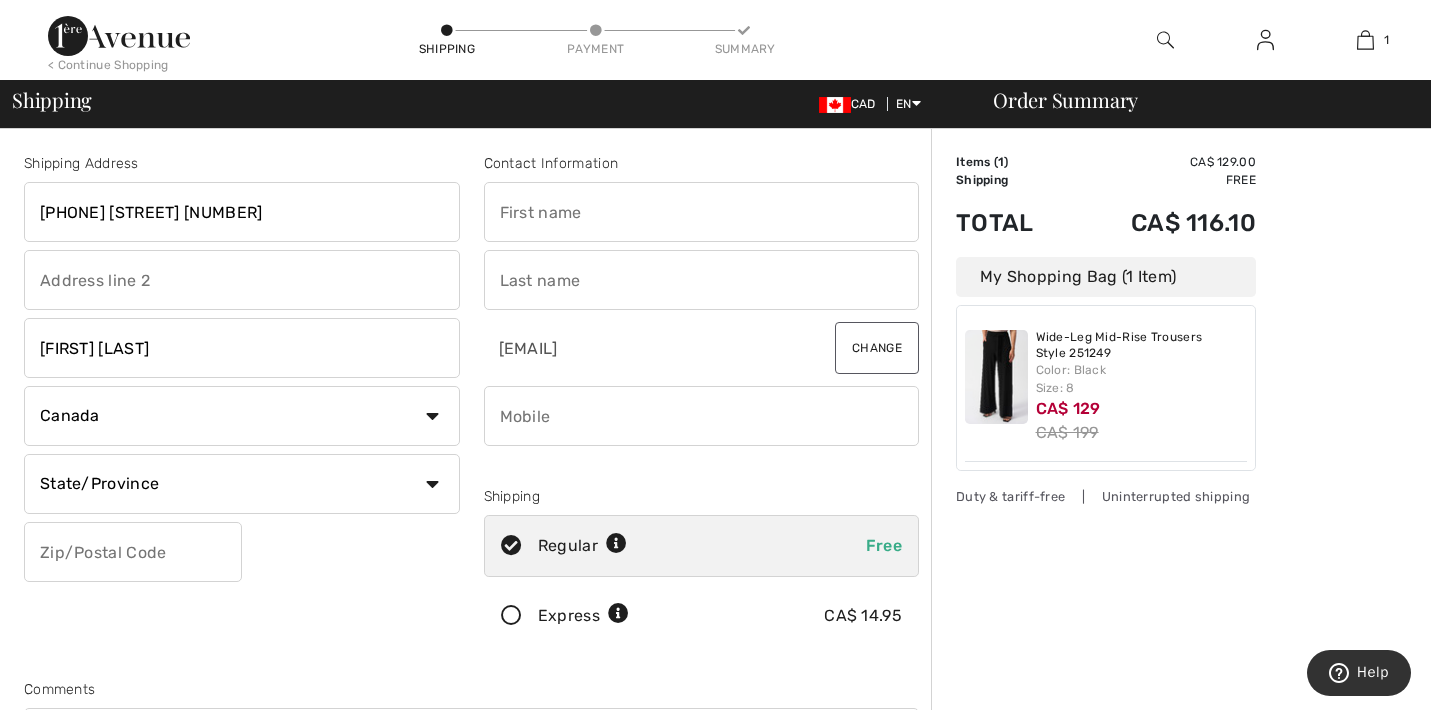 type on "Sherwood Park" 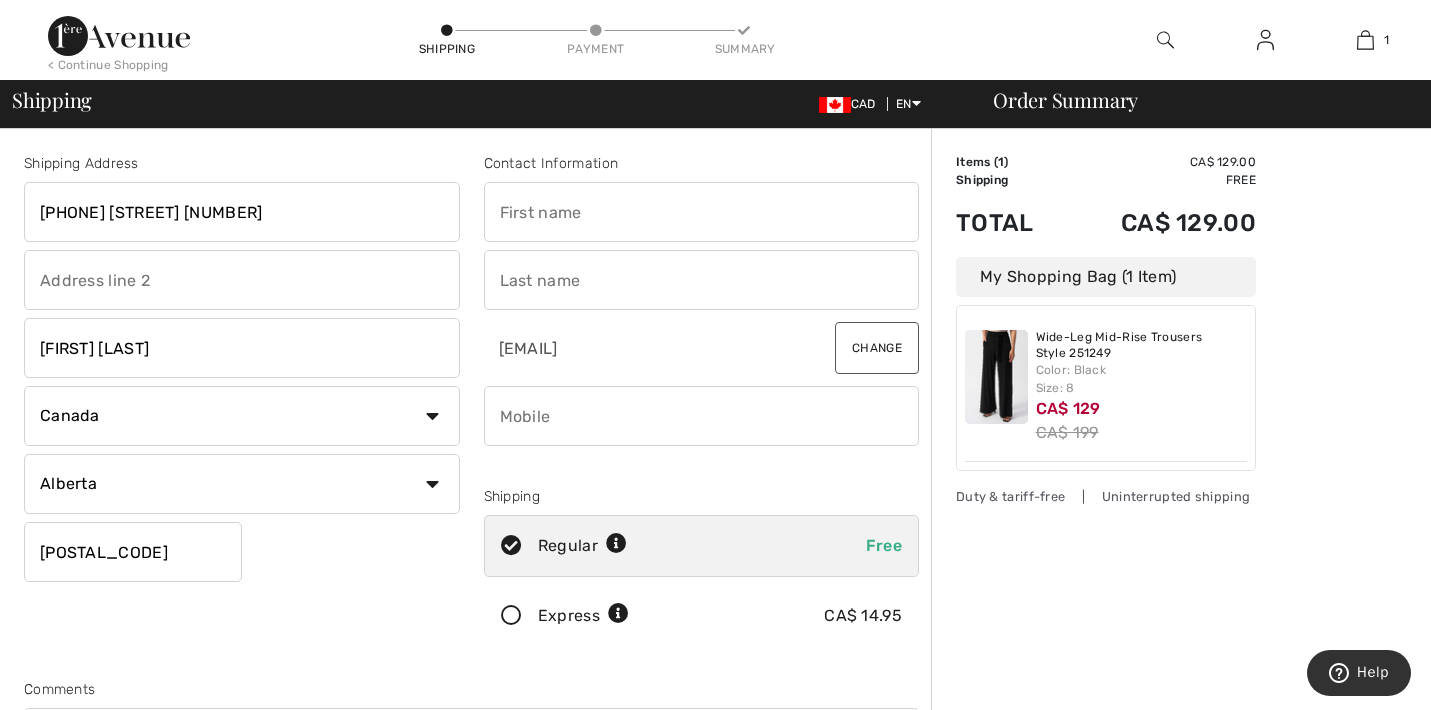 type on "T8B1C9" 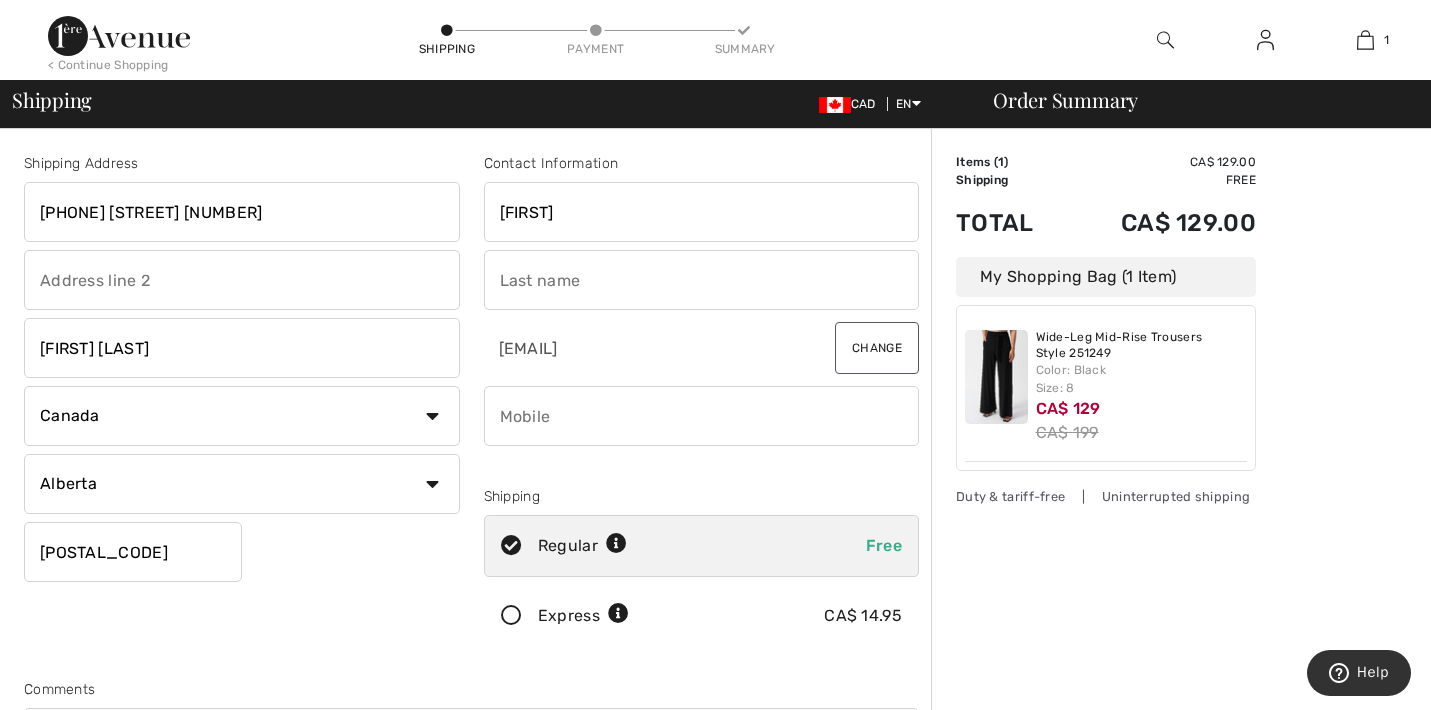 type on "Audrey" 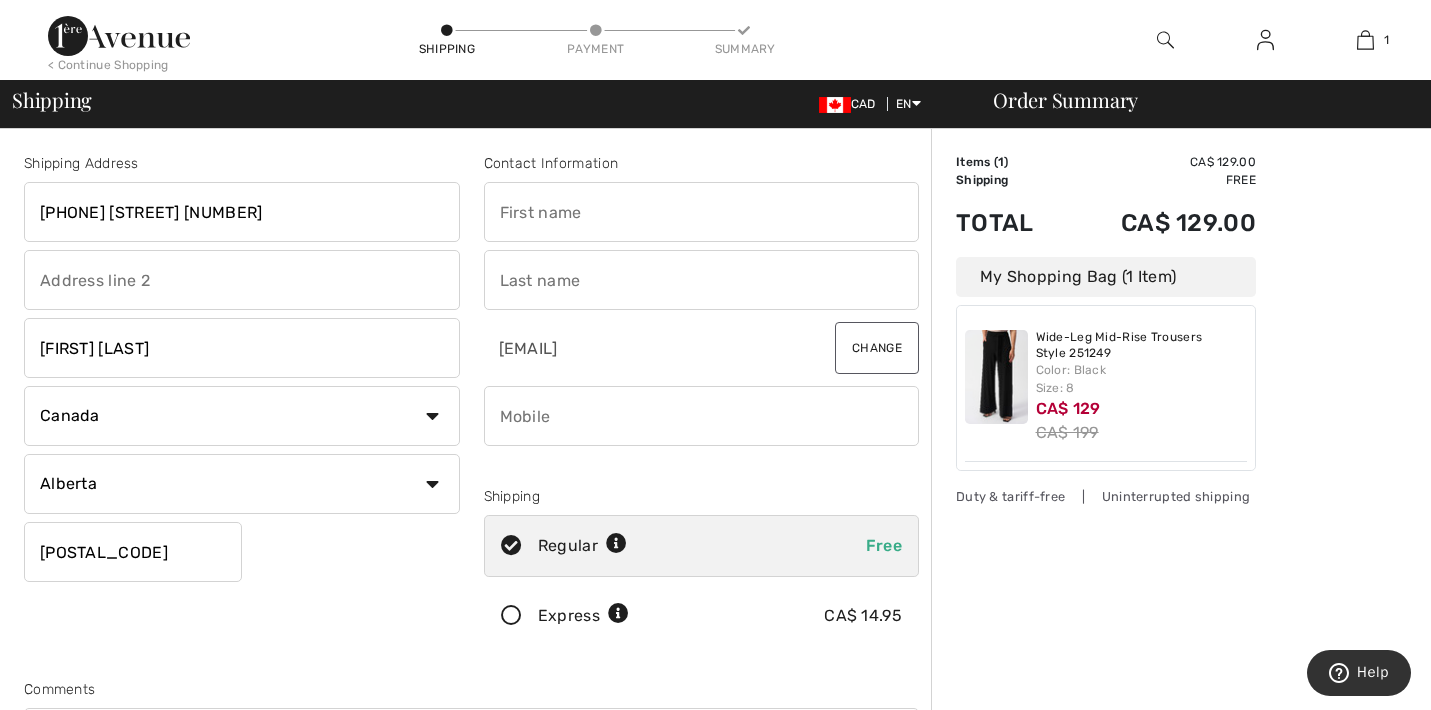 type on "Audrey" 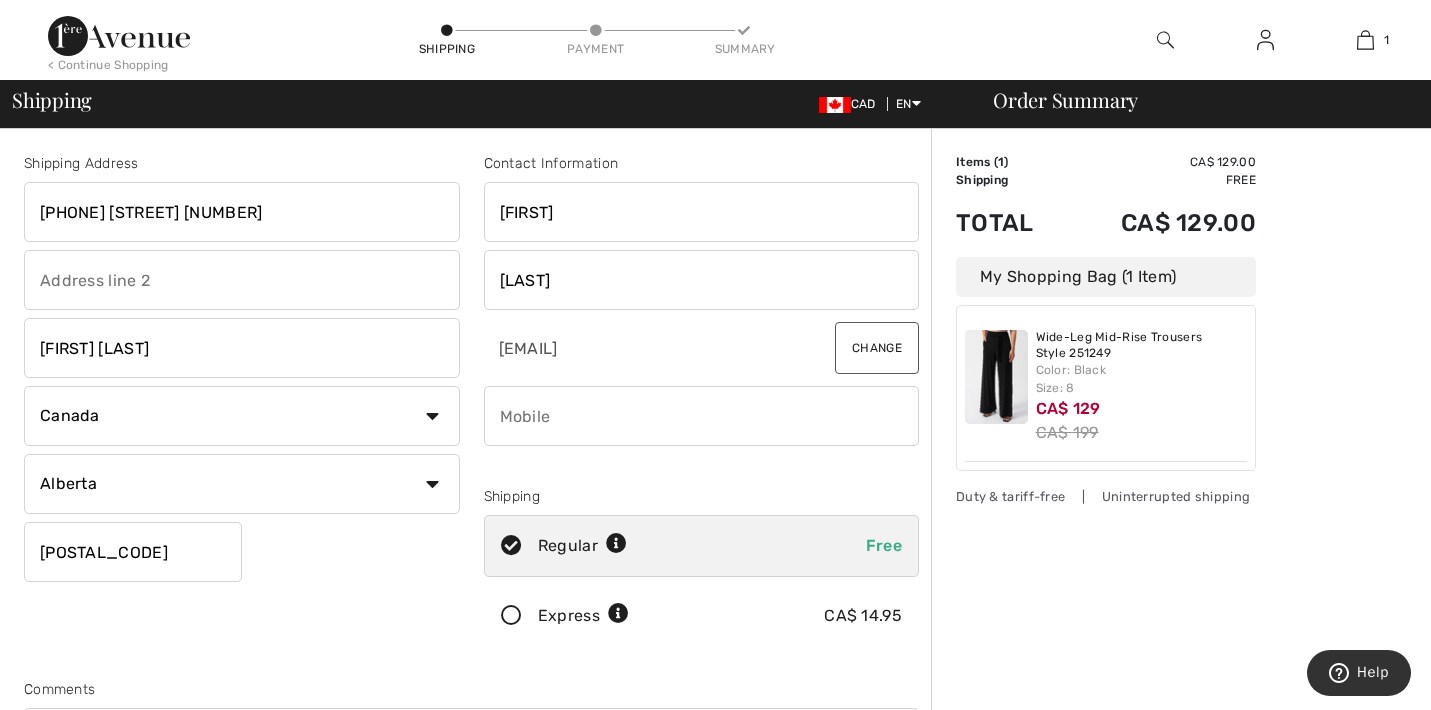 type on "Laderoute" 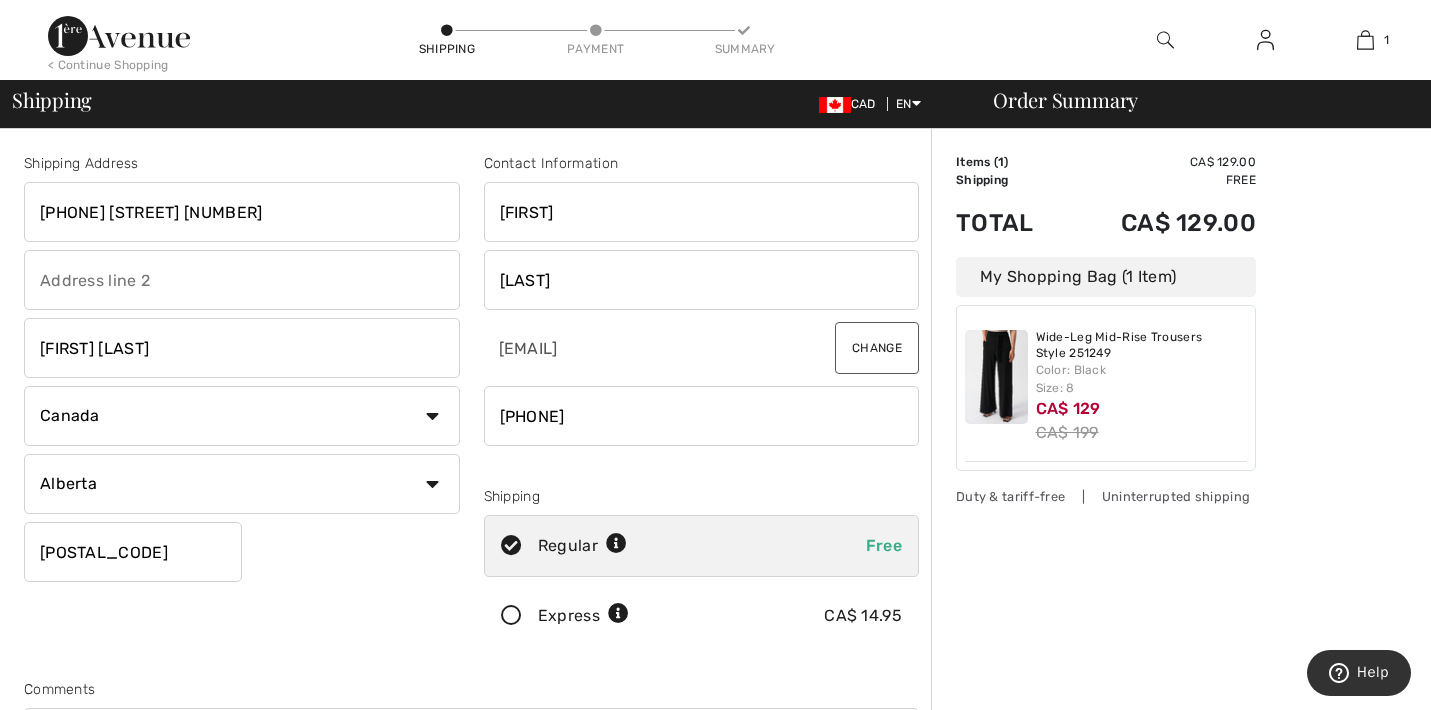 scroll, scrollTop: 0, scrollLeft: 0, axis: both 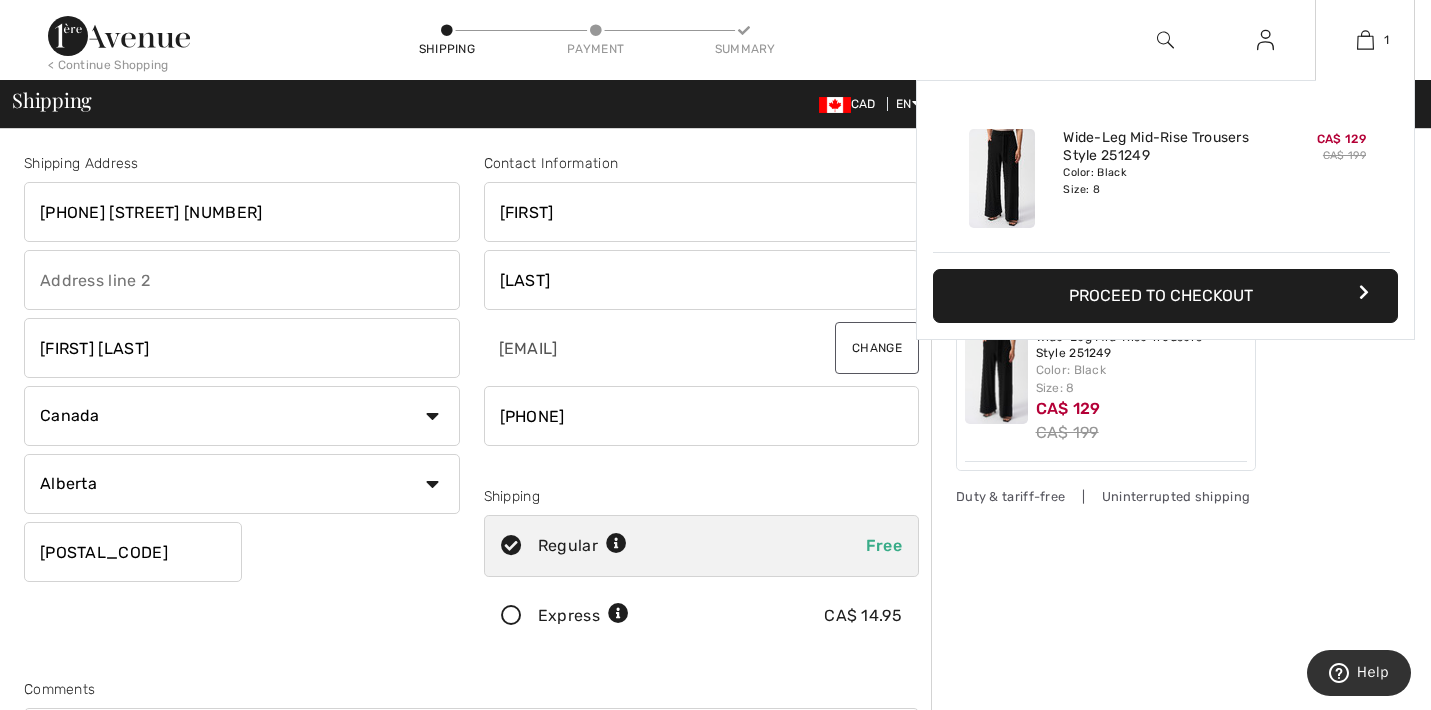 type on "7809968865" 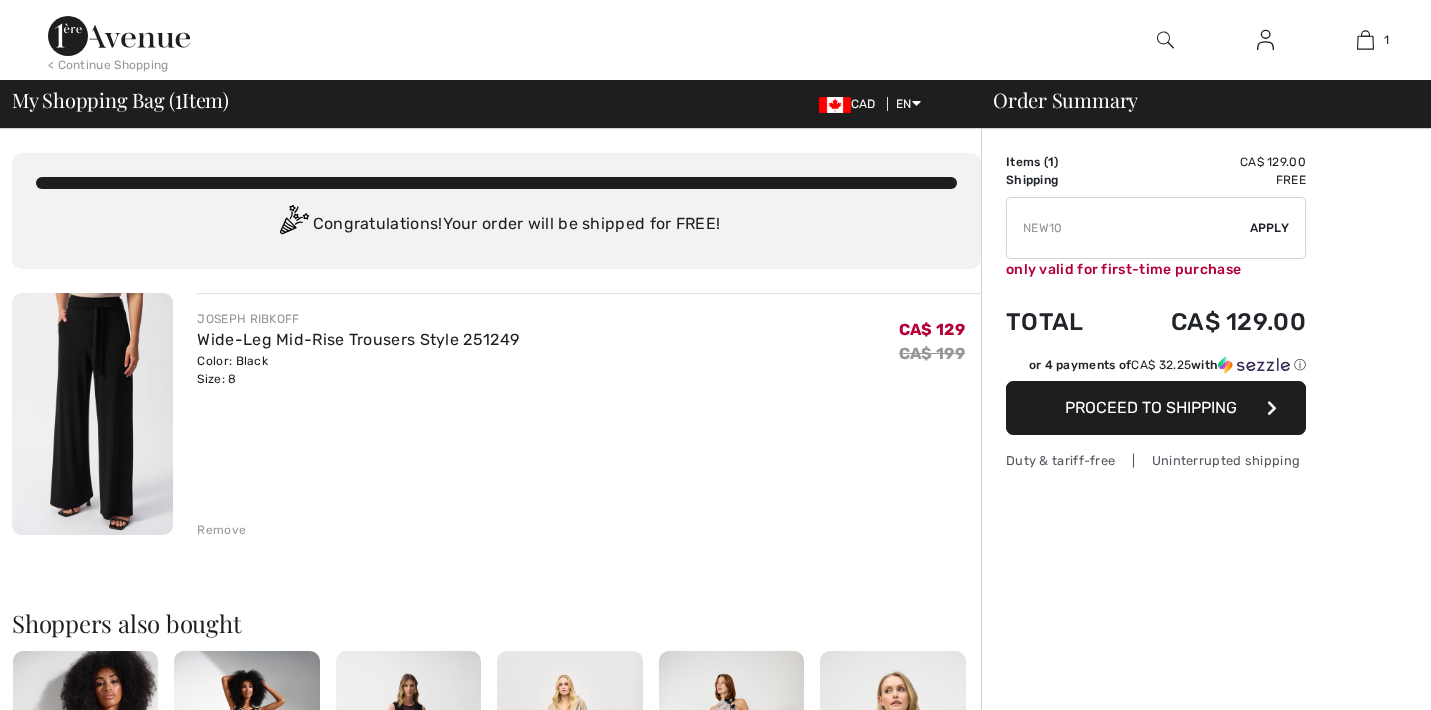 scroll, scrollTop: 0, scrollLeft: 0, axis: both 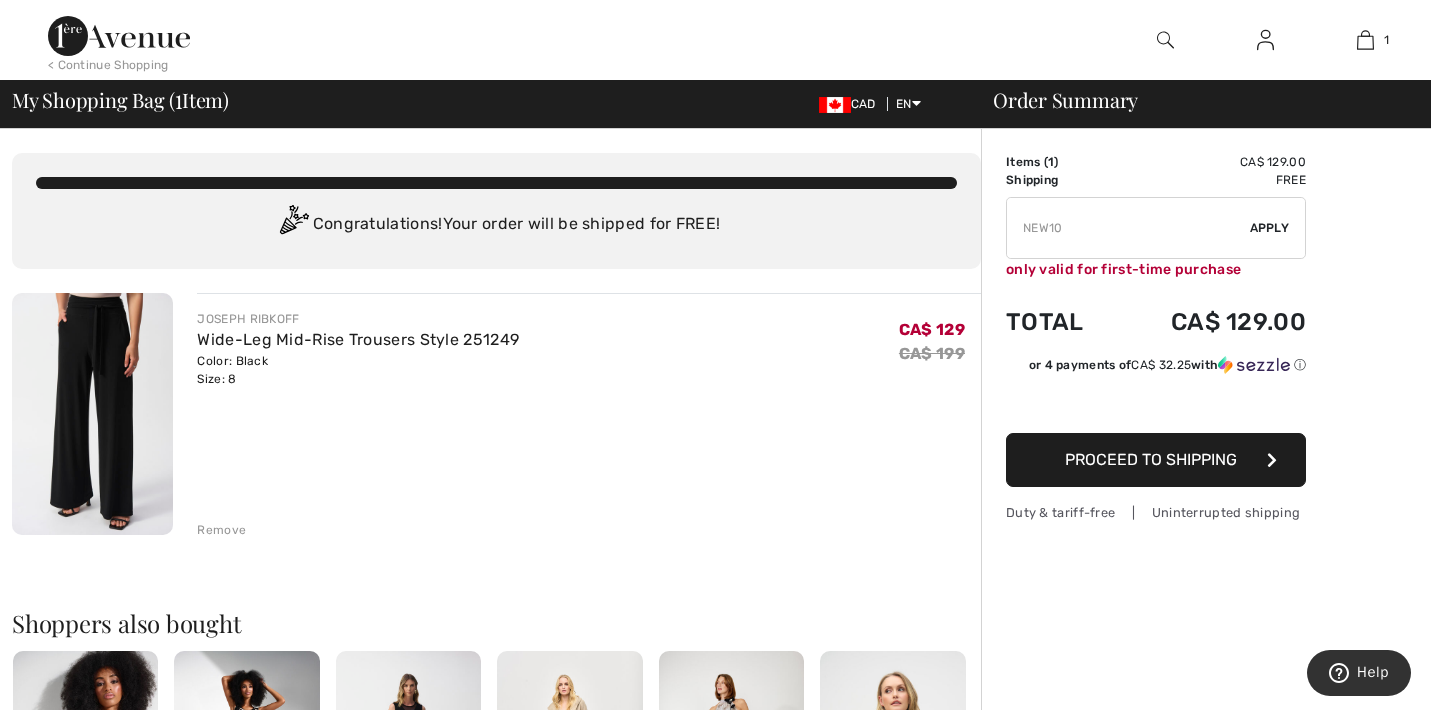 click on "Apply" at bounding box center (1270, 228) 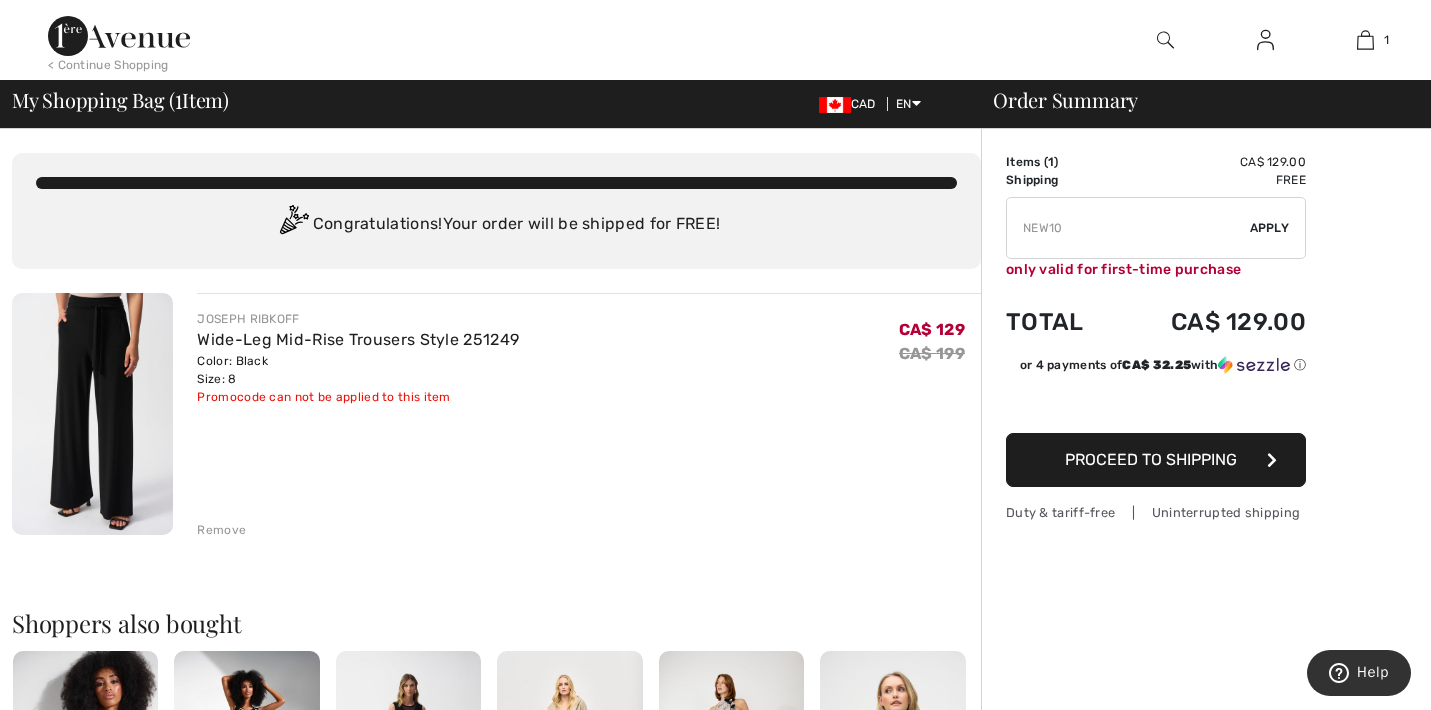 click at bounding box center [1128, 228] 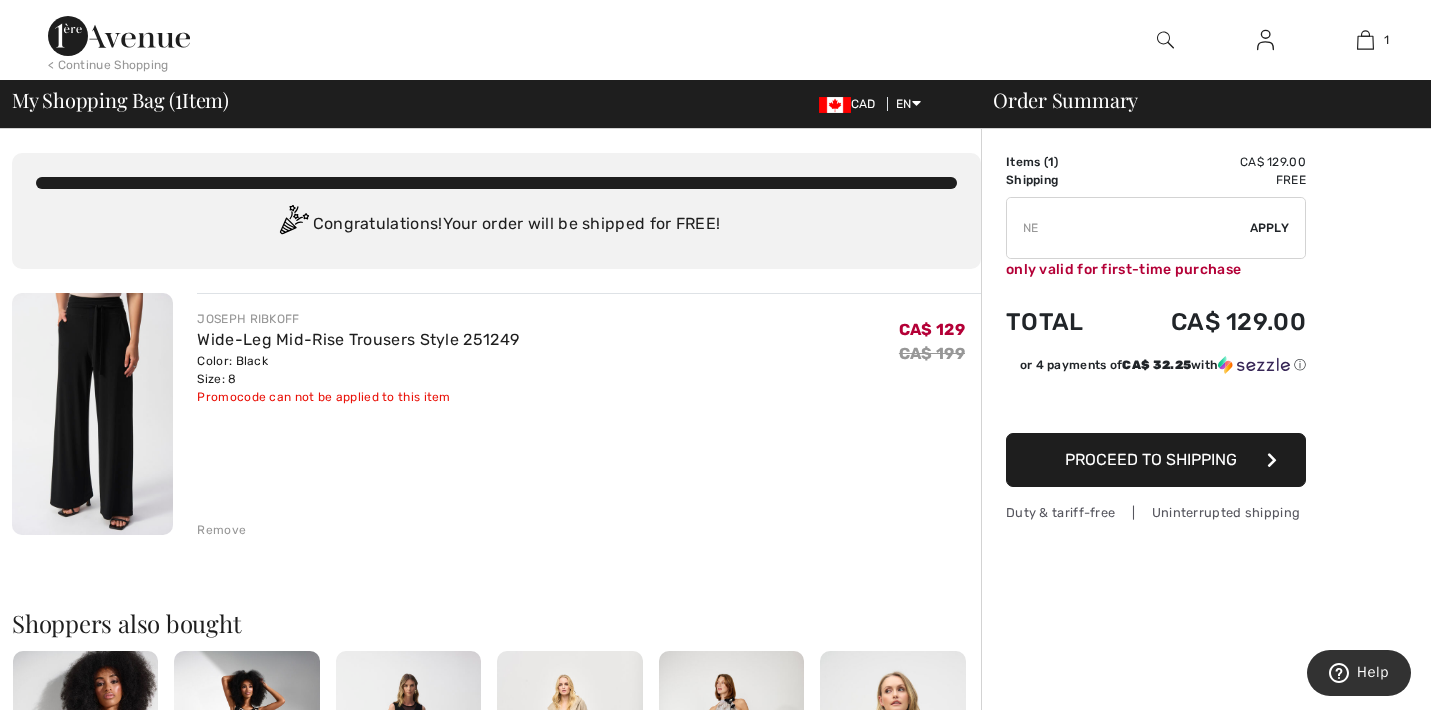 type on "N" 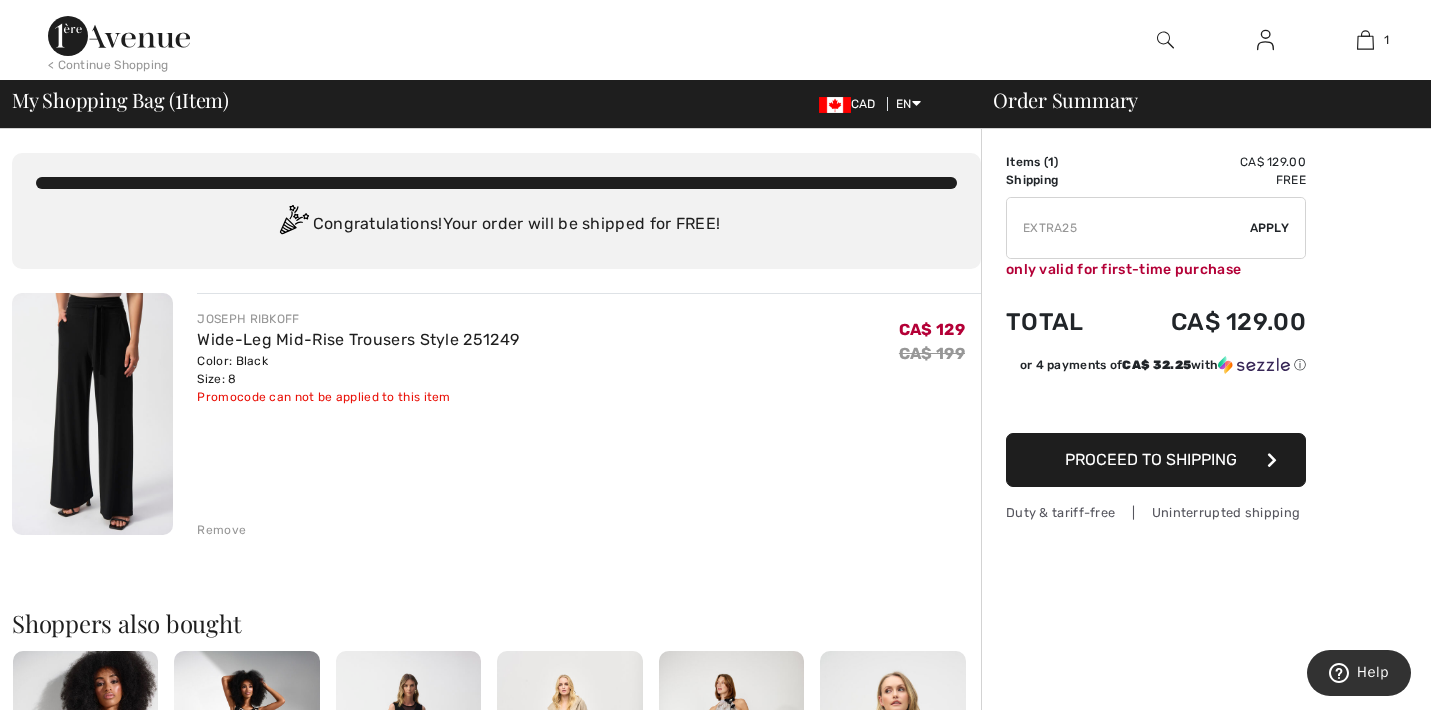 click on "Apply" at bounding box center [1270, 228] 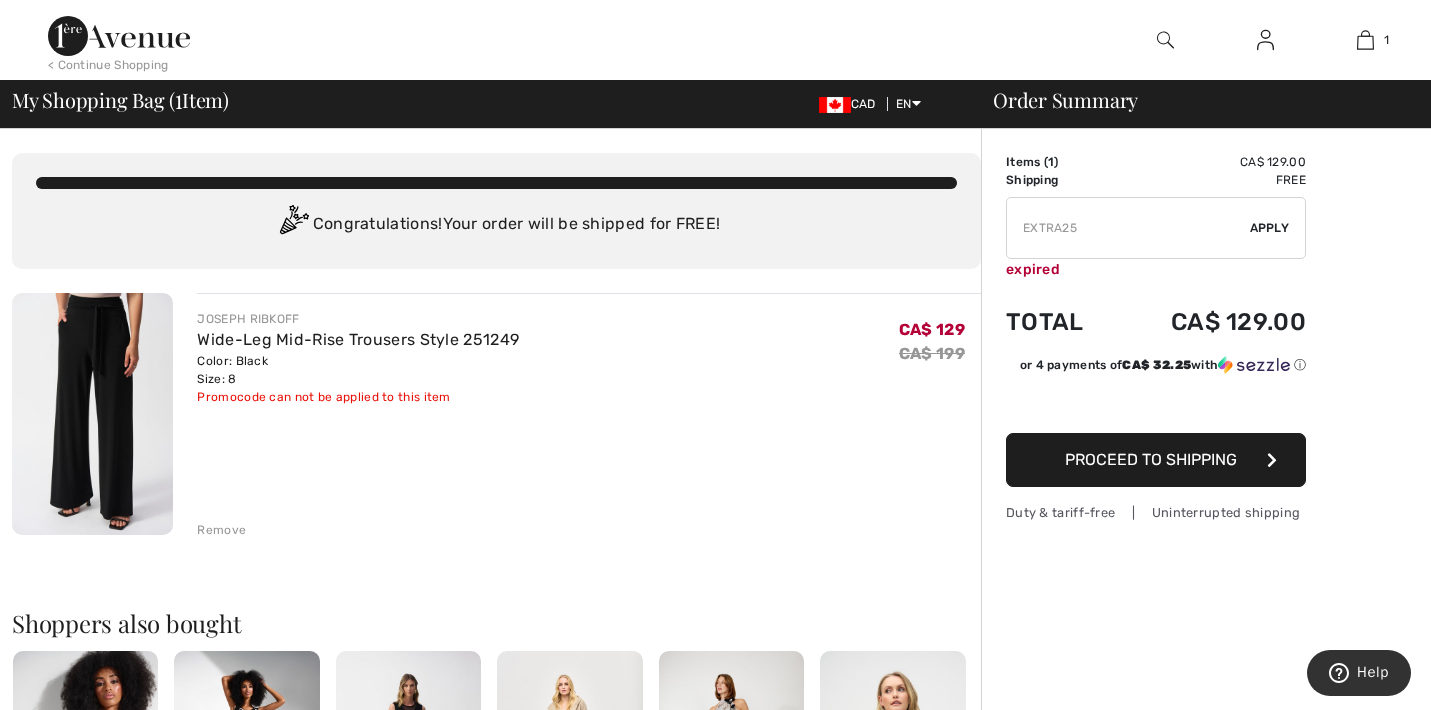 click at bounding box center [1128, 228] 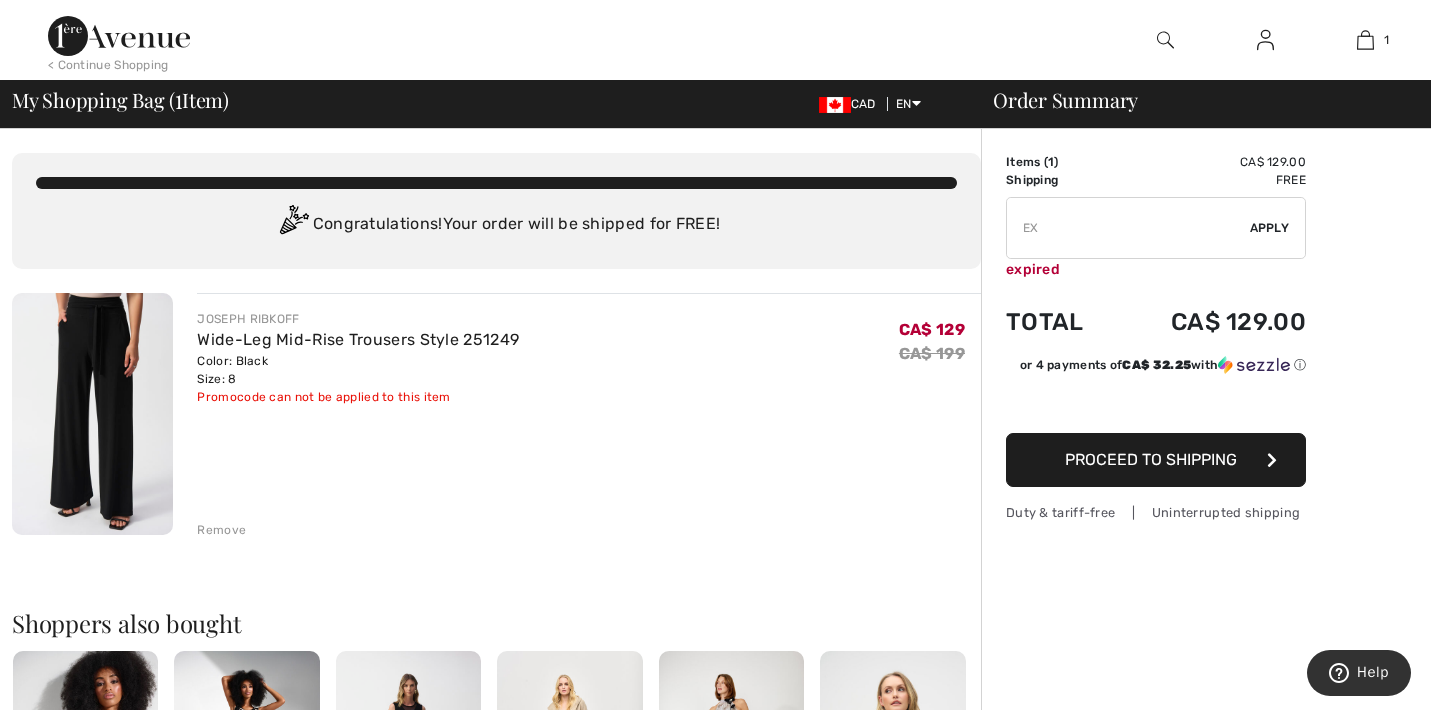 type on "E" 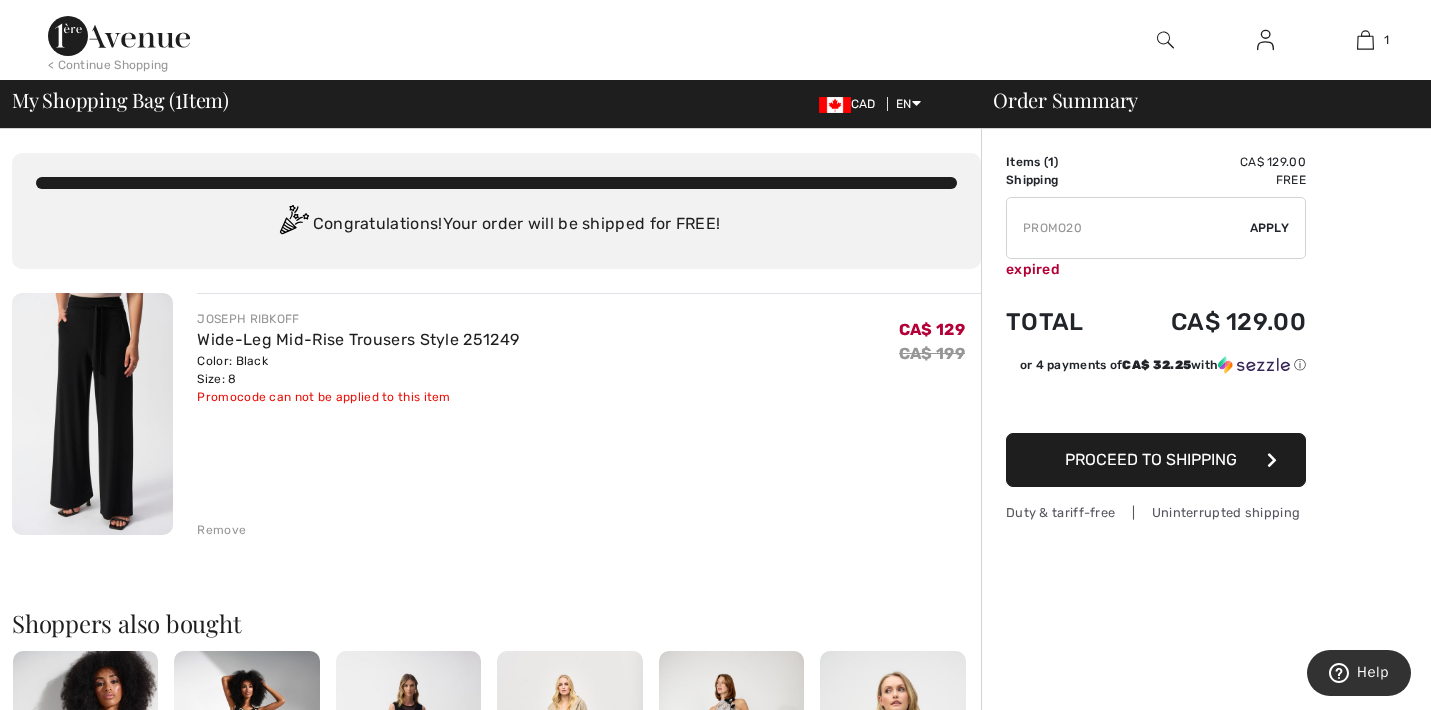 click on "Apply" at bounding box center [1270, 228] 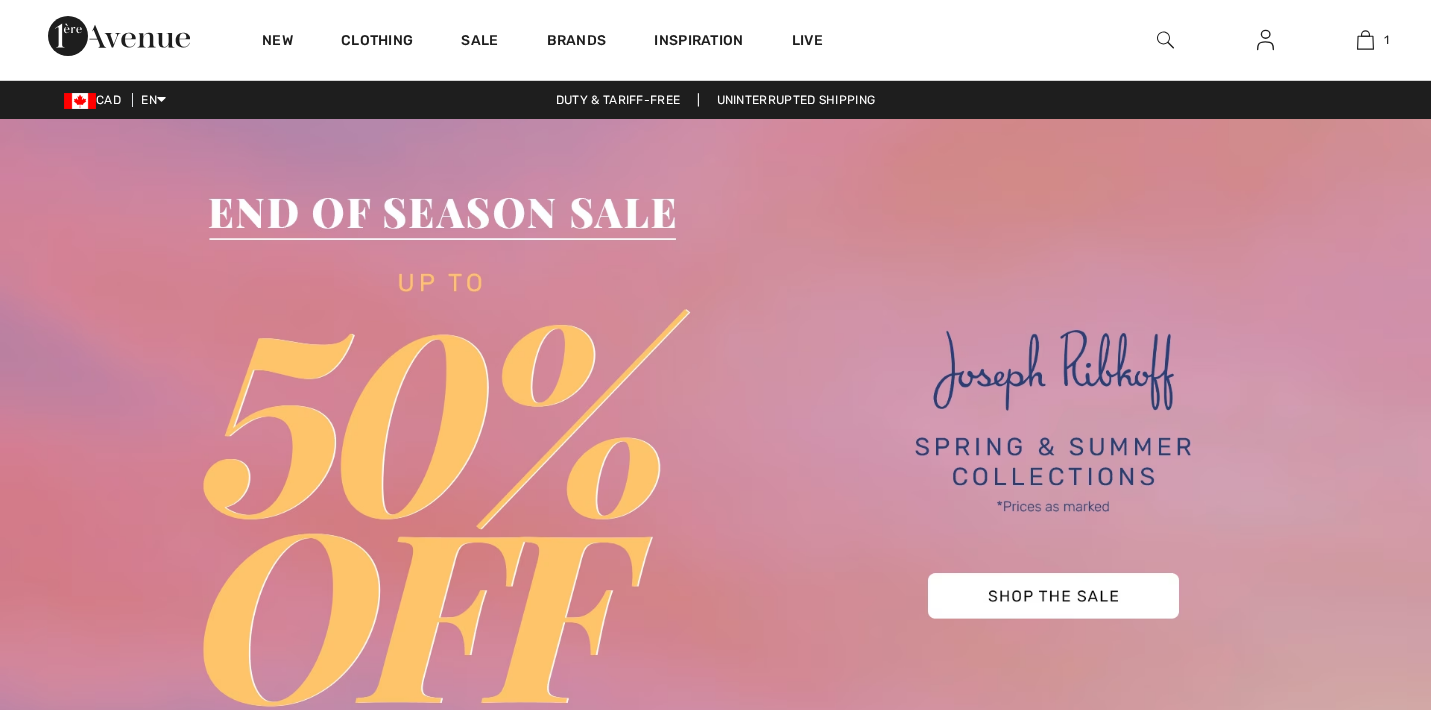 scroll, scrollTop: 0, scrollLeft: 0, axis: both 